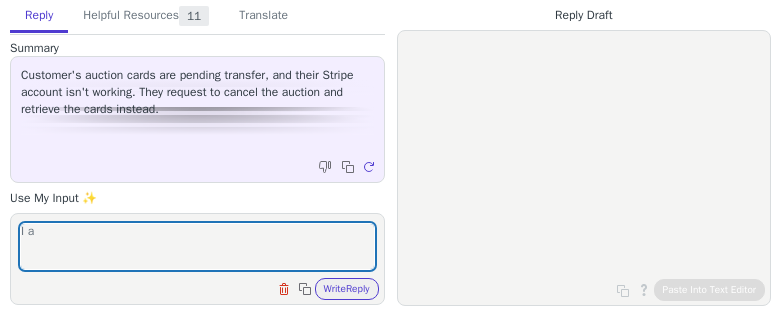 scroll, scrollTop: 0, scrollLeft: 0, axis: both 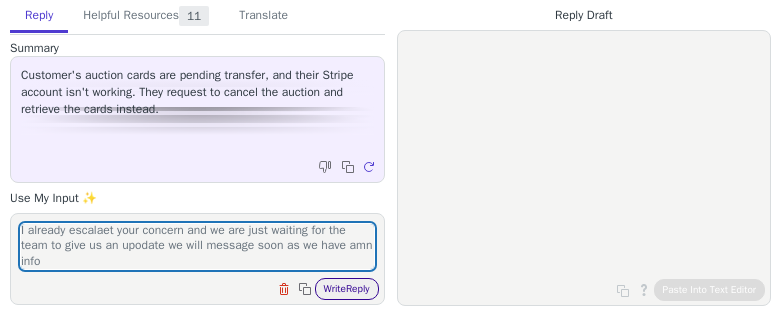 type on "I already escalaet your concern and we are just waiting for the team to give us an upodate we will message soon as we have amn info" 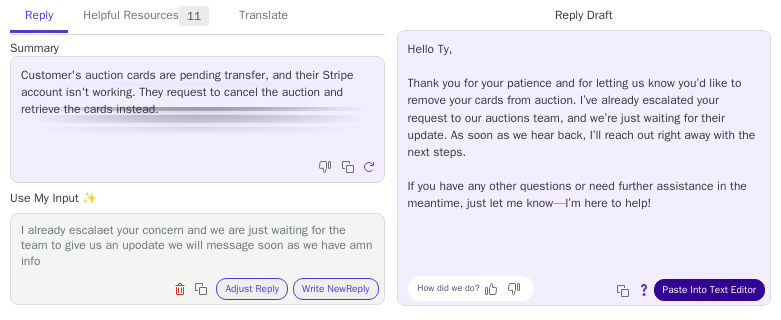 click on "Paste Into Text Editor" at bounding box center (709, 290) 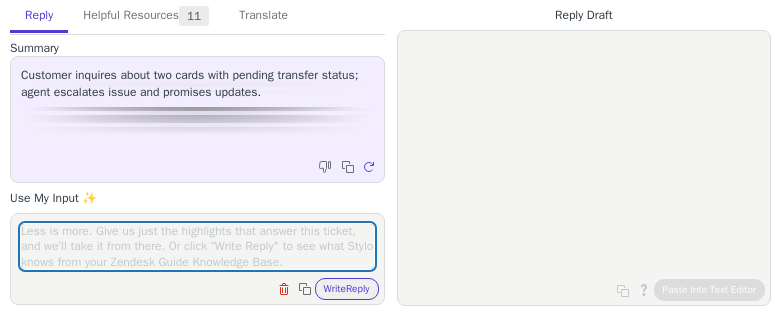 scroll, scrollTop: 0, scrollLeft: 0, axis: both 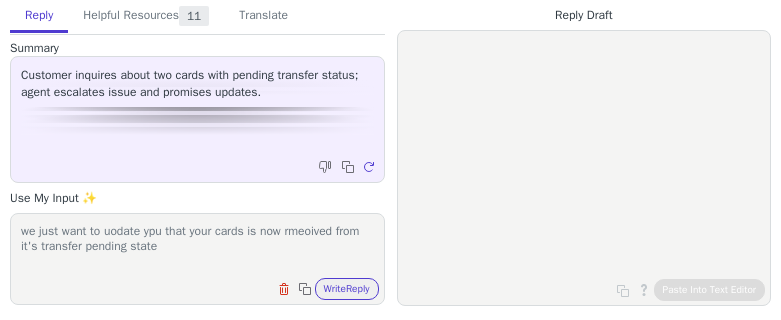 click on "we just want to uodate ypu that your cards is now rmeoived from it's transfer pending state" at bounding box center (197, 246) 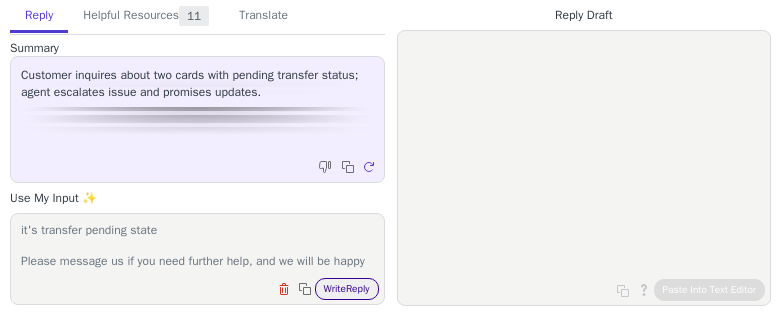 type on "we just want to uodate ypu that your cards is now rmeoived from it's transfer pending state
Please message us if you need further help, and we will be happy to assist you. Thank you for supporting Arena Club!" 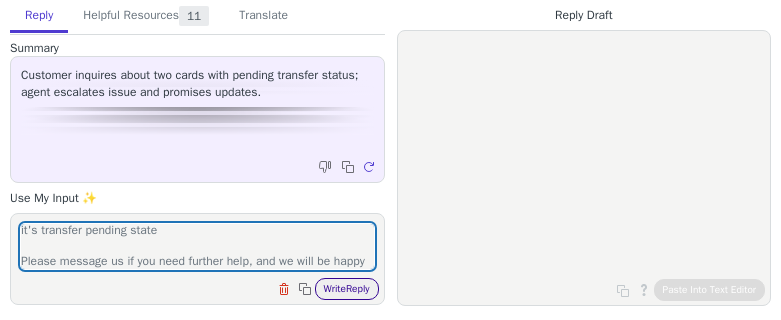 click on "Write  Reply" at bounding box center [347, 289] 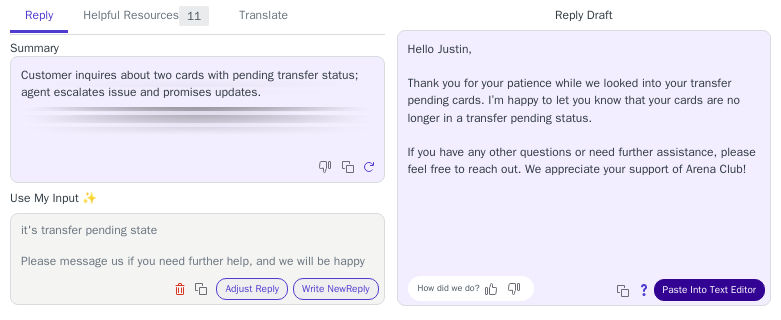 click on "Paste Into Text Editor" at bounding box center (709, 290) 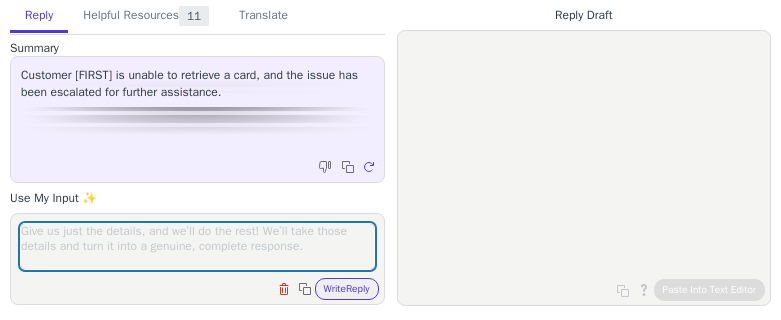 scroll, scrollTop: 0, scrollLeft: 0, axis: both 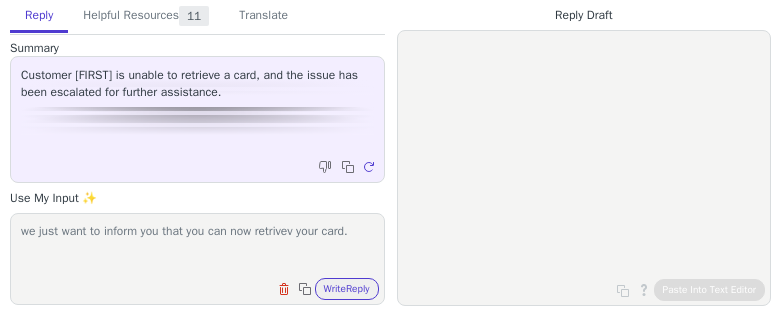 drag, startPoint x: 104, startPoint y: 287, endPoint x: 98, endPoint y: 270, distance: 18.027756 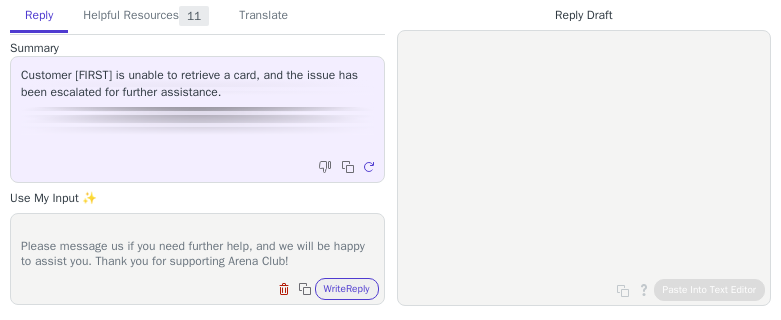 scroll, scrollTop: 47, scrollLeft: 0, axis: vertical 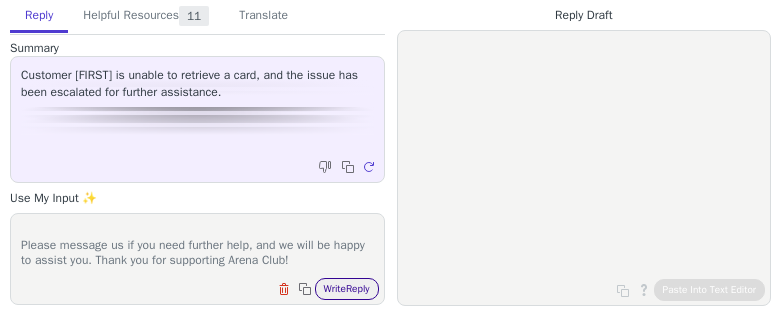 type on "we just want to inform you that you can now retrivev your card.
Please message us if you need further help, and we will be happy to assist you. Thank you for supporting Arena Club!" 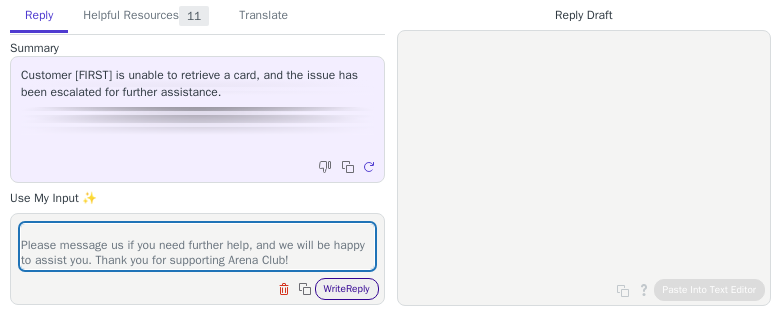 click on "Write  Reply" at bounding box center (347, 289) 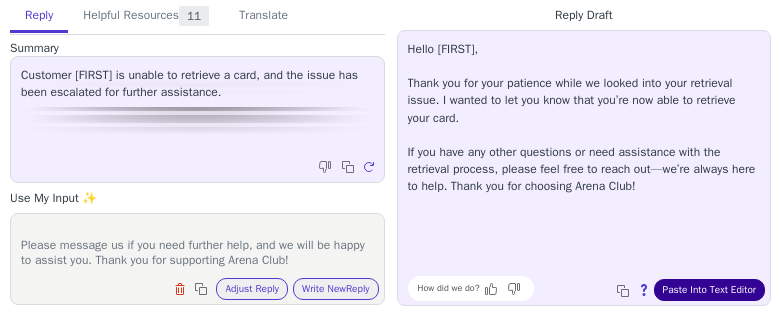 click on "Paste Into Text Editor" at bounding box center (709, 290) 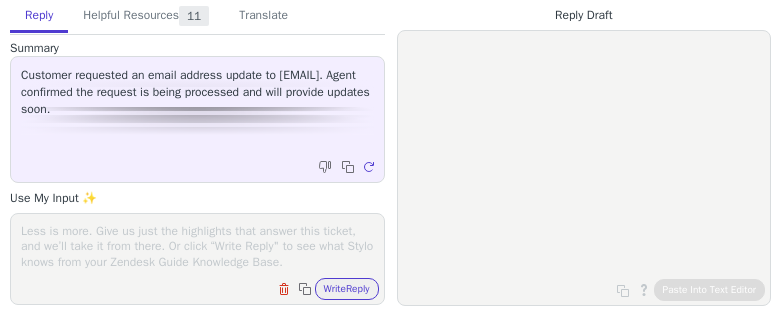 scroll, scrollTop: 0, scrollLeft: 0, axis: both 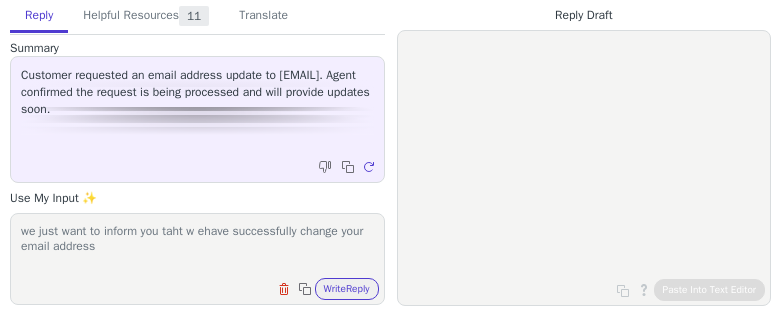 click on "we just want to inform you taht w ehave successfully change your email address" at bounding box center (197, 246) 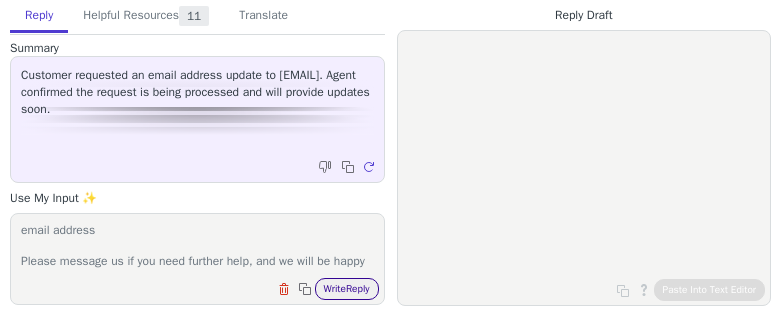 type on "we just want to inform you taht w ehave successfully change your email address
Please message us if you need further help, and we will be happy to assist you. Thank you for supporting Arena Club!" 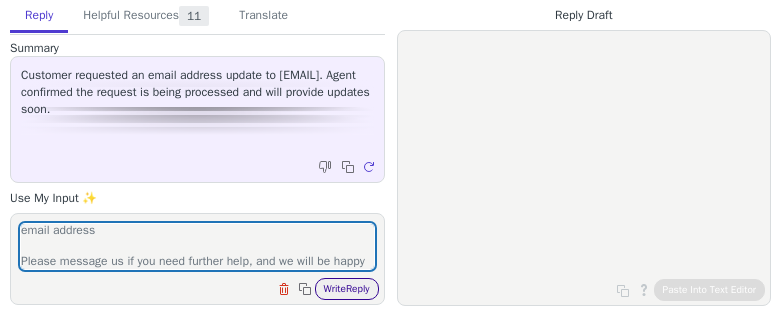 click on "Write  Reply" at bounding box center [347, 289] 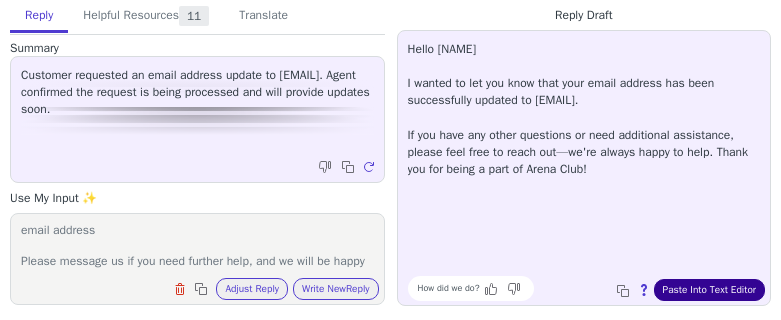click on "Paste Into Text Editor" at bounding box center [709, 290] 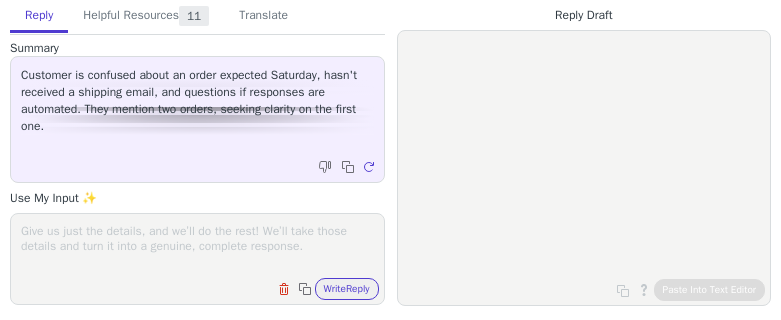 scroll, scrollTop: 0, scrollLeft: 0, axis: both 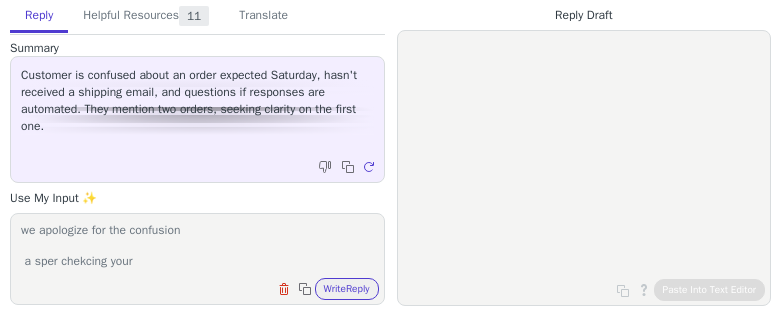 paste on "Retrieve Order #2516708" 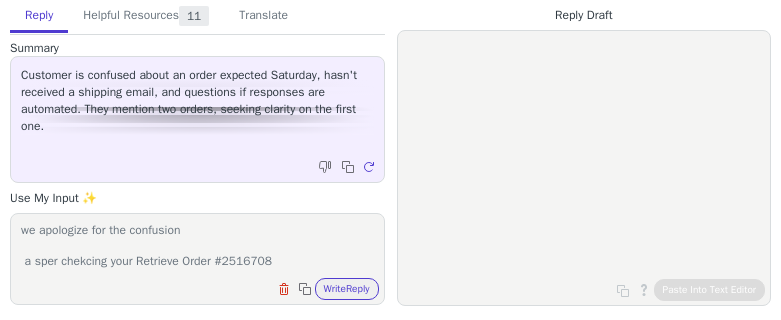 click on "we apologize for the confusion
a sper chekcing your Retrieve Order #2516708" at bounding box center (197, 246) 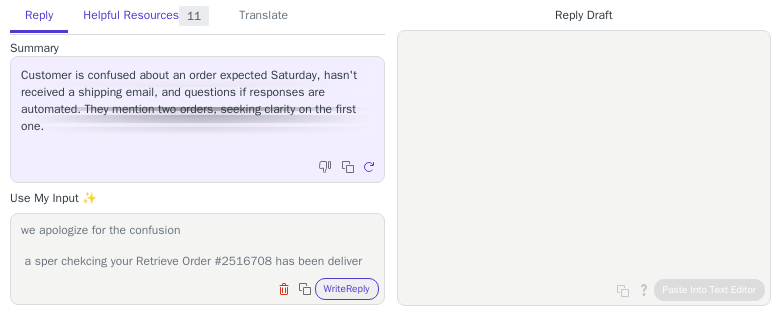 scroll, scrollTop: 17, scrollLeft: 0, axis: vertical 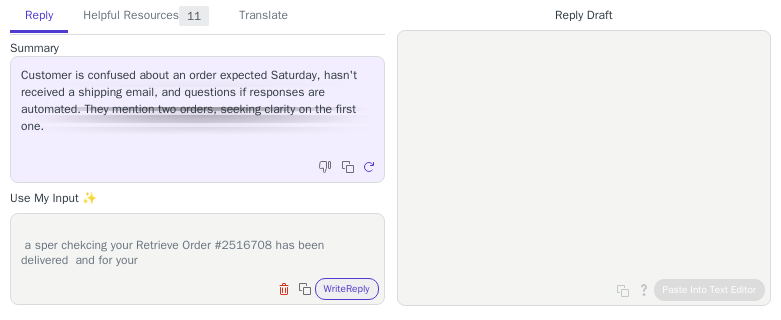 paste on "Retrieve Order #2591351" 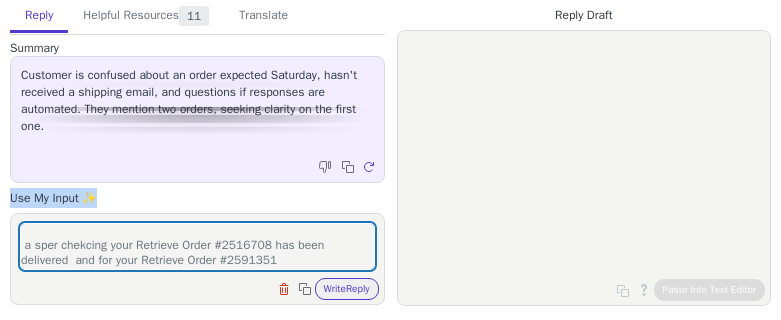 drag, startPoint x: 225, startPoint y: 188, endPoint x: 234, endPoint y: 195, distance: 11.401754 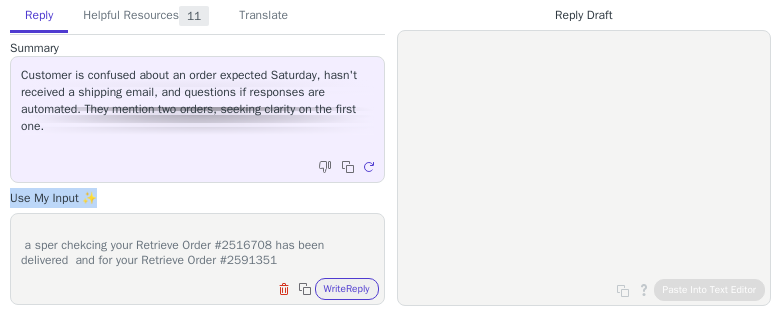 click on "Use My Input ✨" at bounding box center [197, 198] 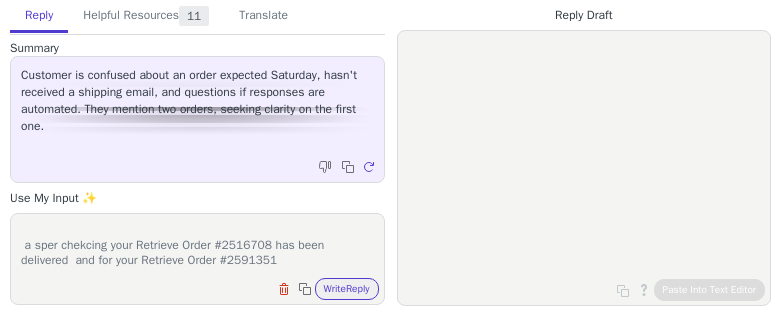 click on "we apologize for the confusion
a sper chekcing your Retrieve Order #2516708 has been delivered  and for your Retrieve Order #2591351" at bounding box center (197, 246) 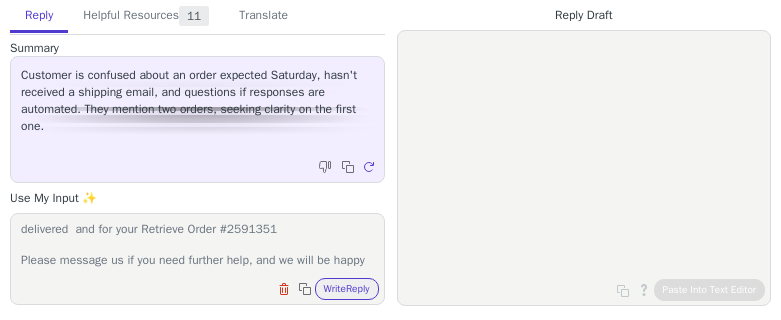 scroll, scrollTop: 79, scrollLeft: 0, axis: vertical 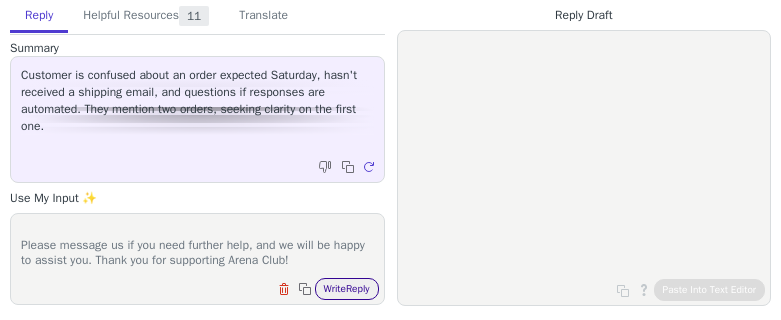 type on "we apologize for the confusion
a sper chekcing your Retrieve Order #2516708 has been delivered  and for your Retrieve Order #2591351
Please message us if you need further help, and we will be happy to assist you. Thank you for supporting Arena Club!" 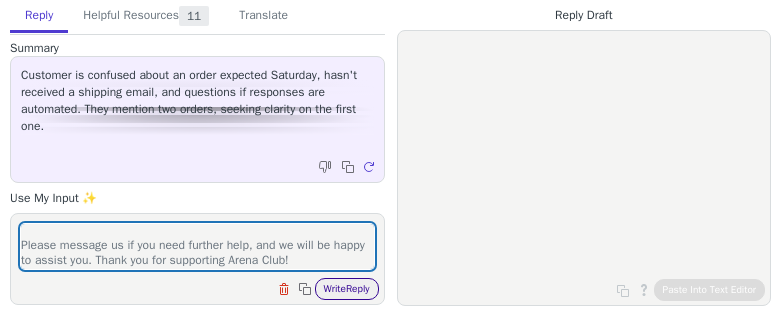 click on "Write  Reply" at bounding box center (347, 289) 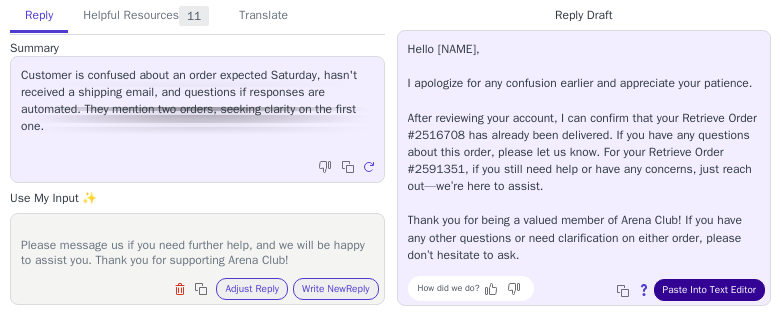click on "Paste Into Text Editor" at bounding box center [709, 290] 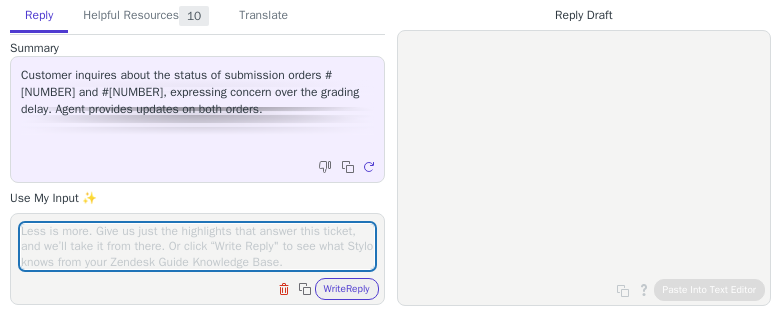 scroll, scrollTop: 0, scrollLeft: 0, axis: both 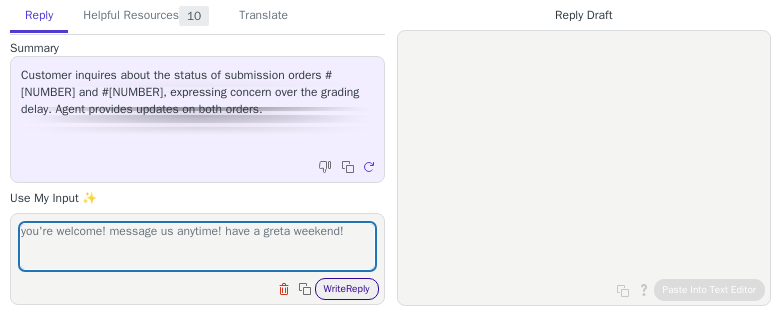 type on "you're welcome! message us anytime! have a greta weekend!" 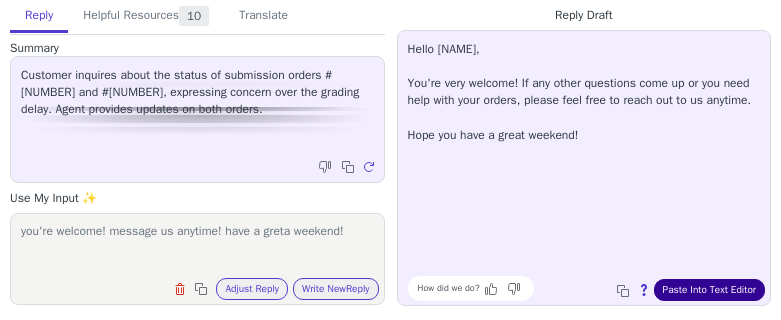 click on "Paste Into Text Editor" at bounding box center [709, 290] 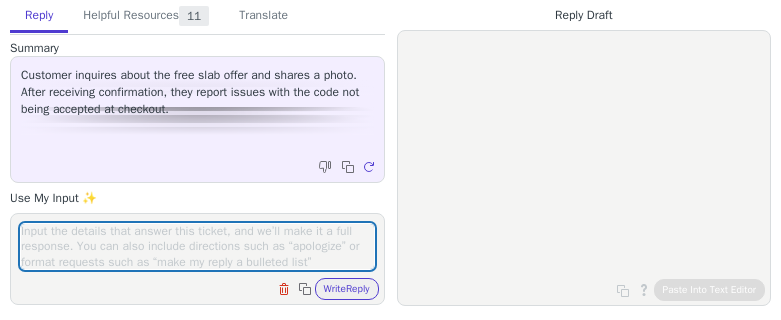 scroll, scrollTop: 0, scrollLeft: 0, axis: both 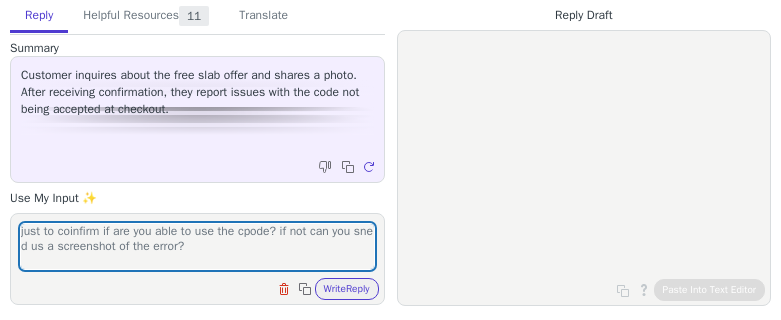 type on "just to coinfirm if are you able to use the cpode? if not can you sne d us a screenshot of the error?" 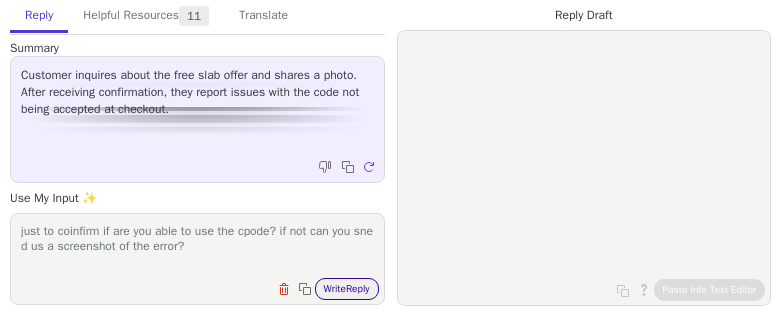 click on "Write  Reply" at bounding box center [347, 289] 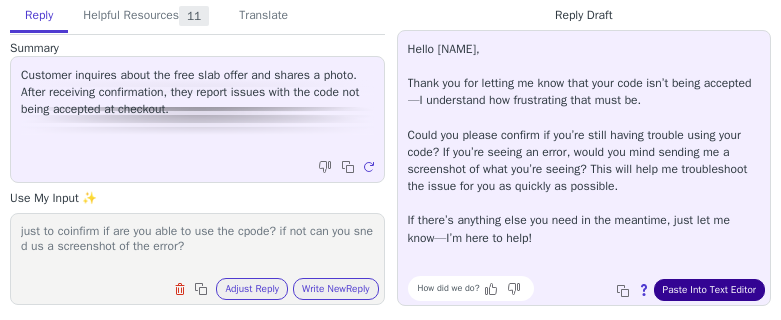 click on "Paste Into Text Editor" at bounding box center (709, 290) 